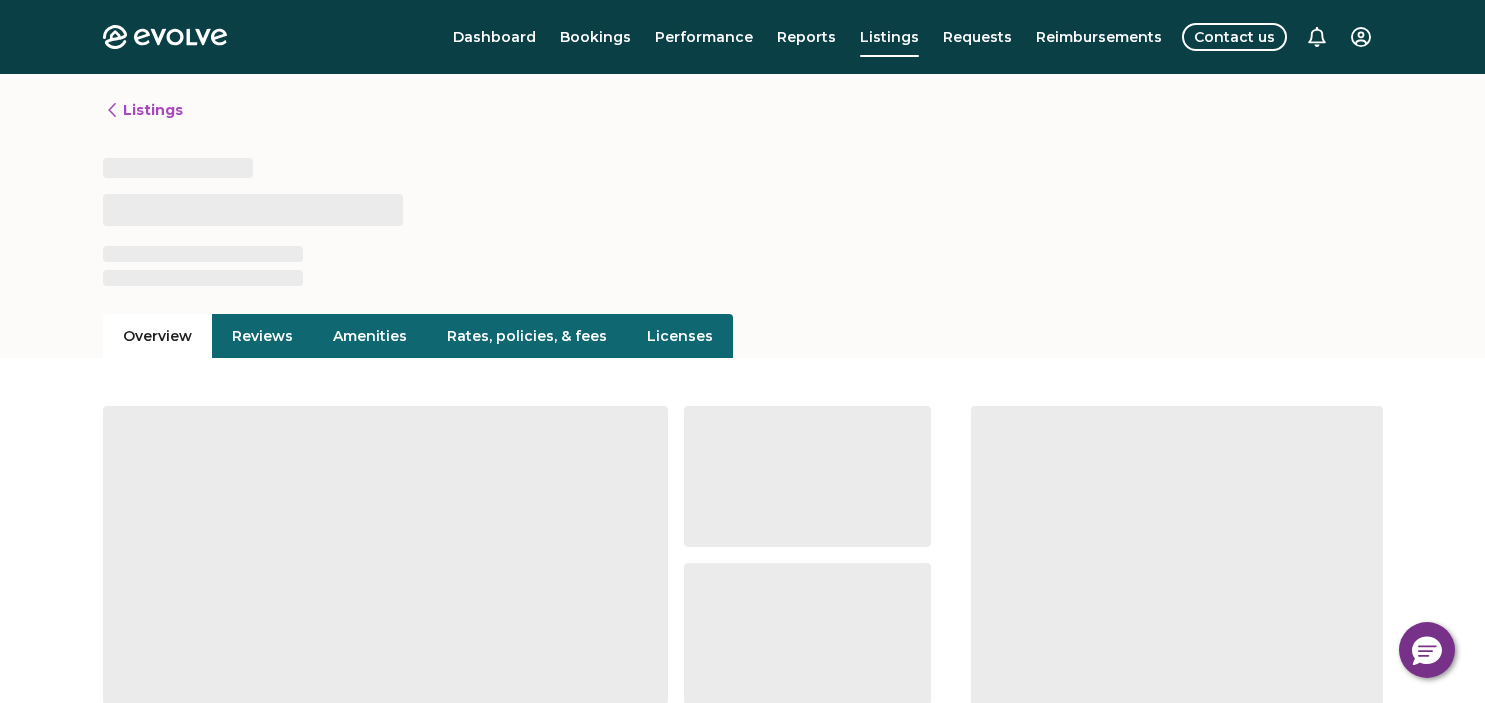 scroll, scrollTop: 317, scrollLeft: 0, axis: vertical 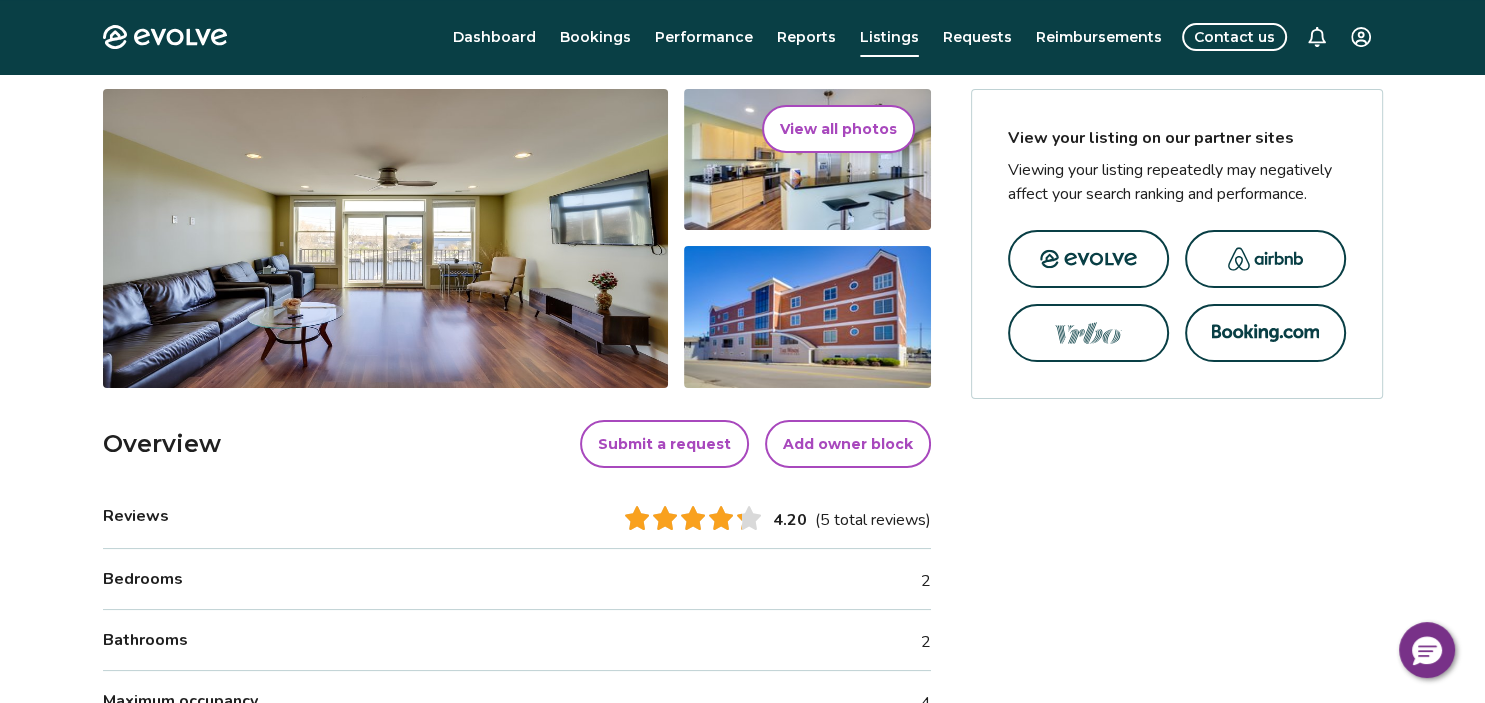 click at bounding box center [1265, 259] 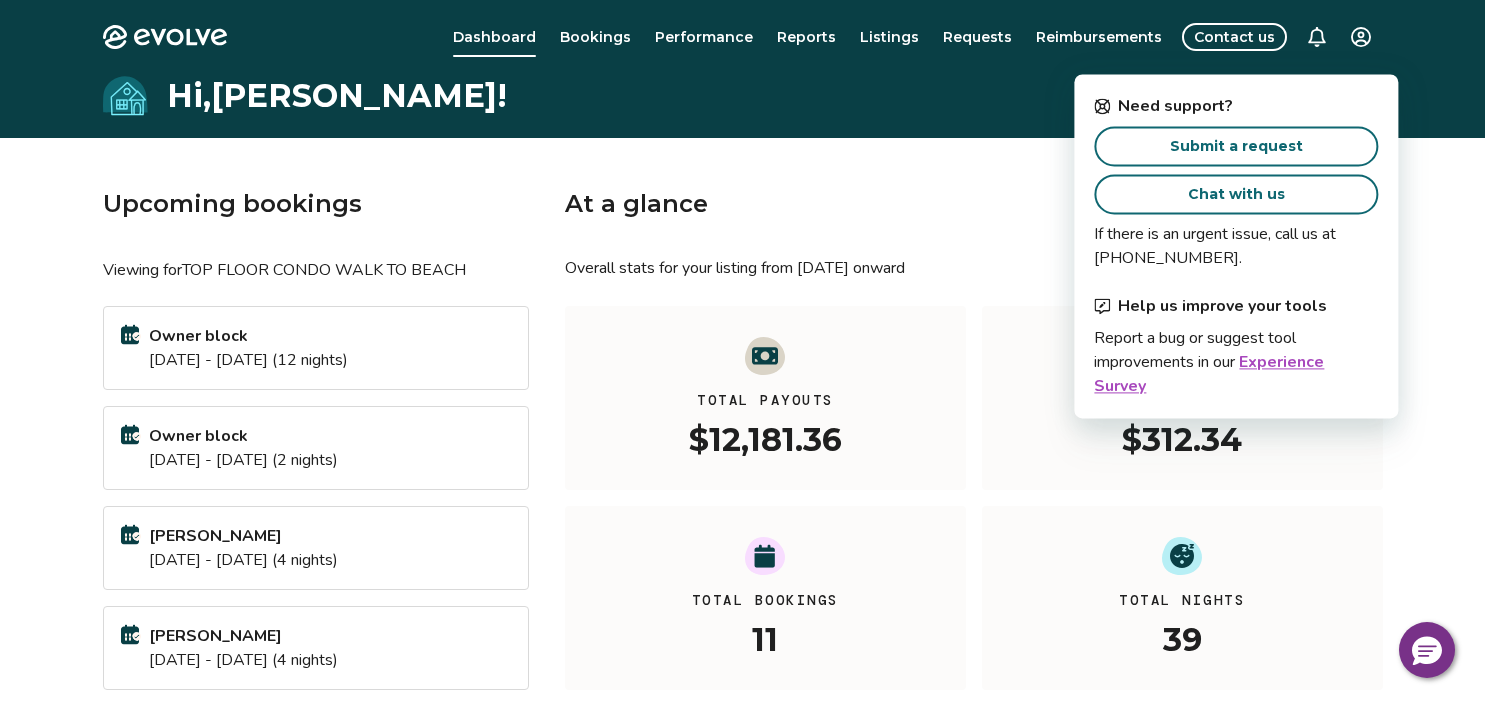 scroll, scrollTop: 0, scrollLeft: 0, axis: both 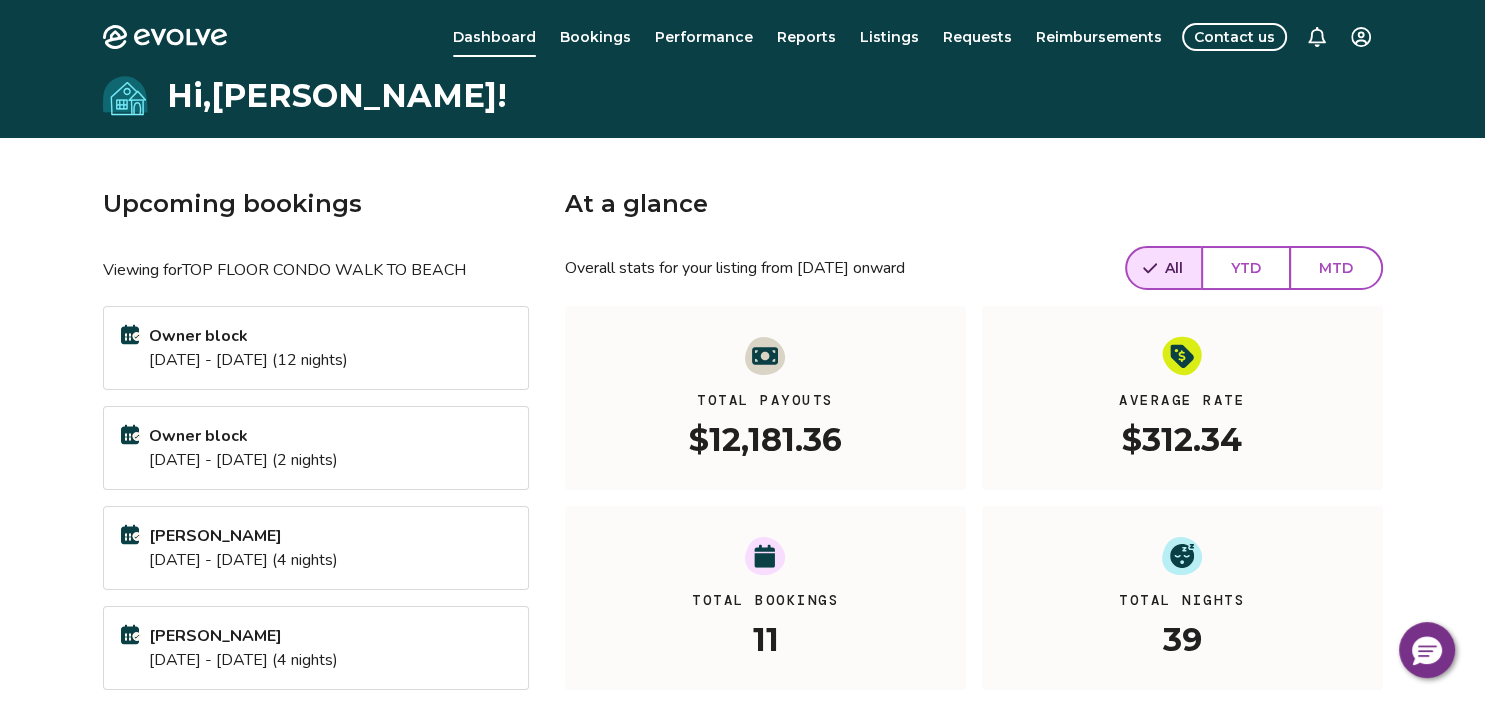 drag, startPoint x: 910, startPoint y: 326, endPoint x: 917, endPoint y: 335, distance: 11.401754 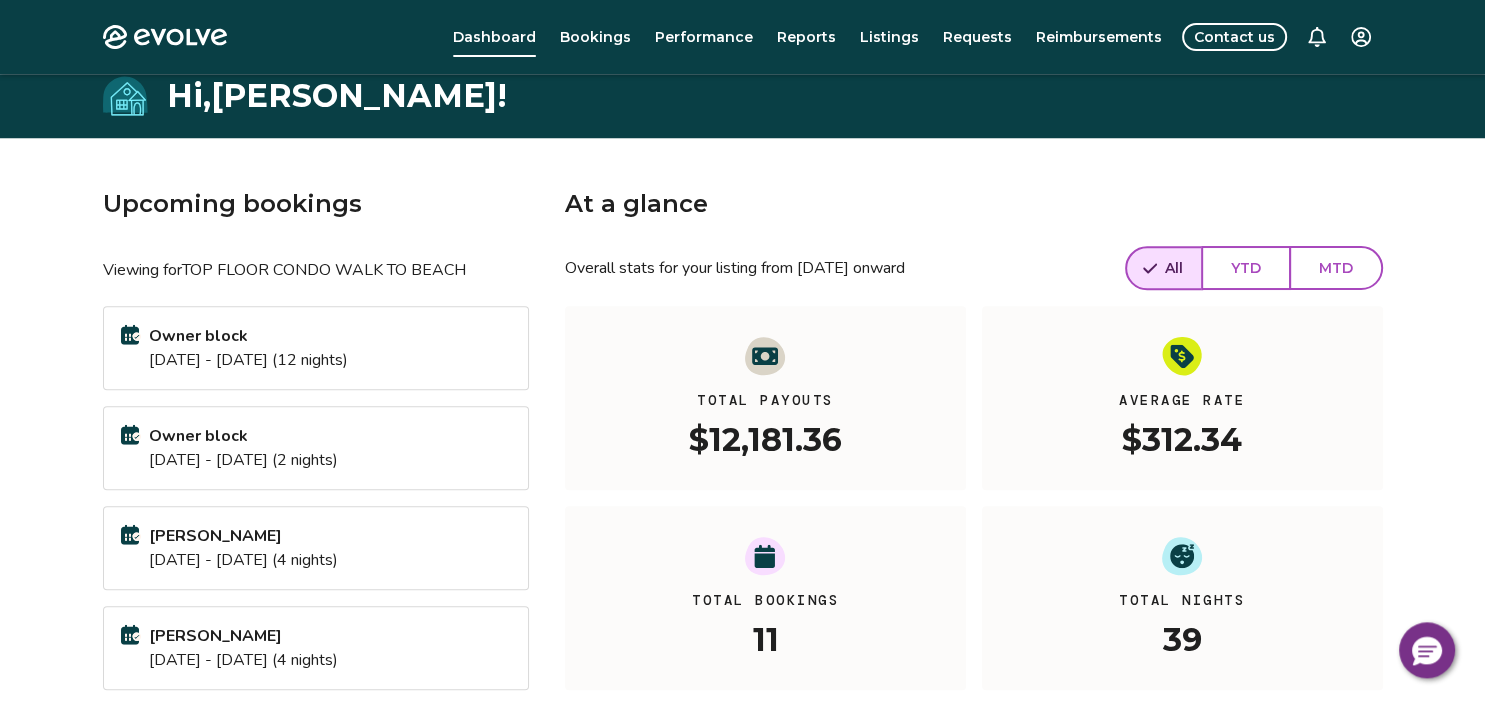 scroll, scrollTop: 0, scrollLeft: 0, axis: both 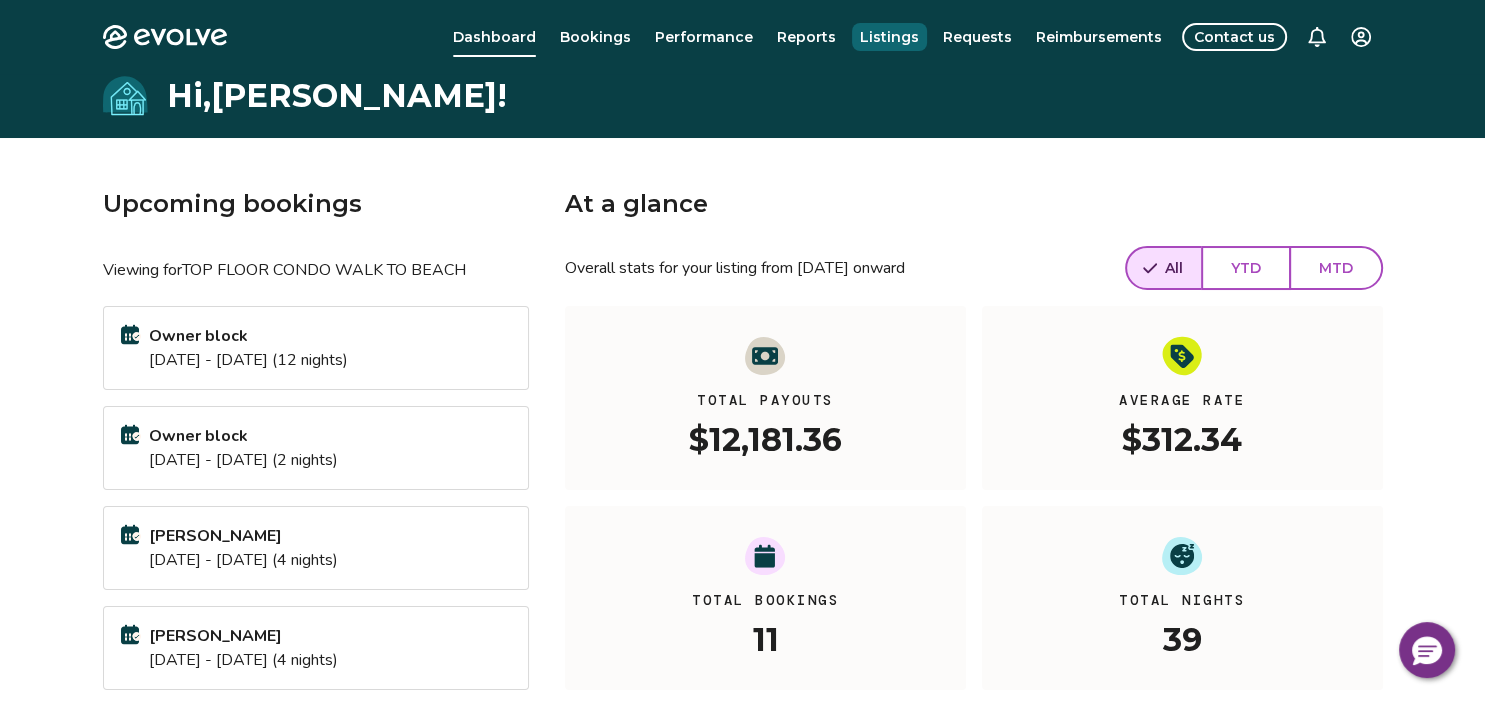 click on "Listings" at bounding box center [889, 37] 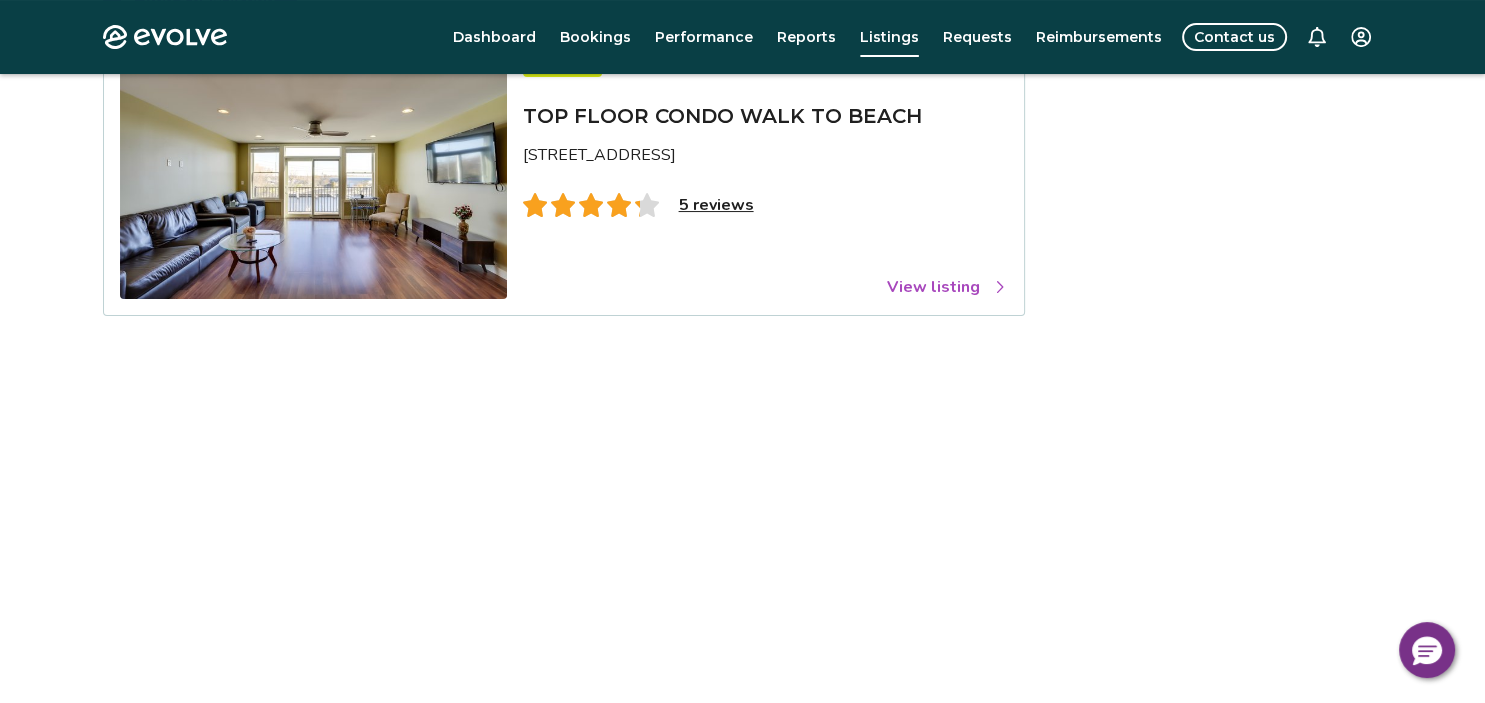 scroll, scrollTop: 211, scrollLeft: 0, axis: vertical 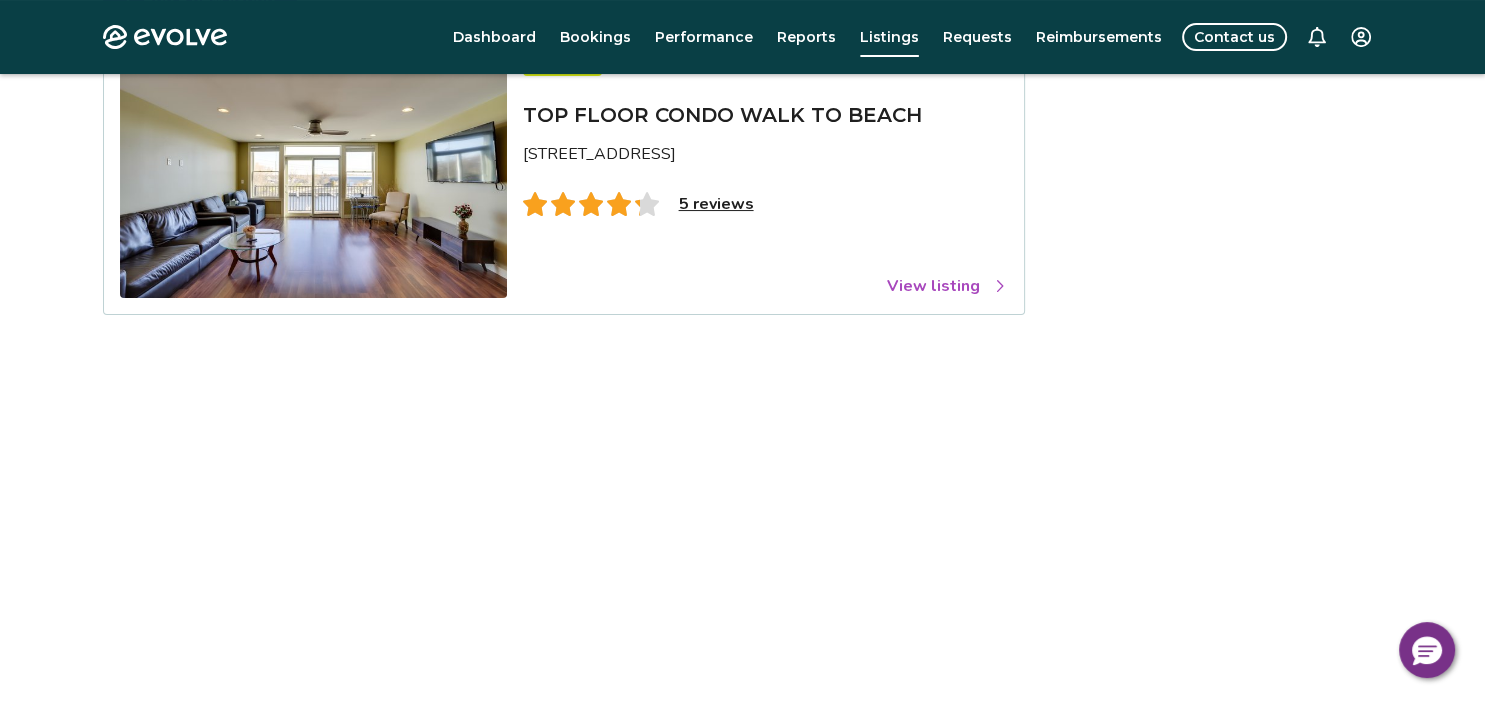 click on "View listing" at bounding box center (947, 286) 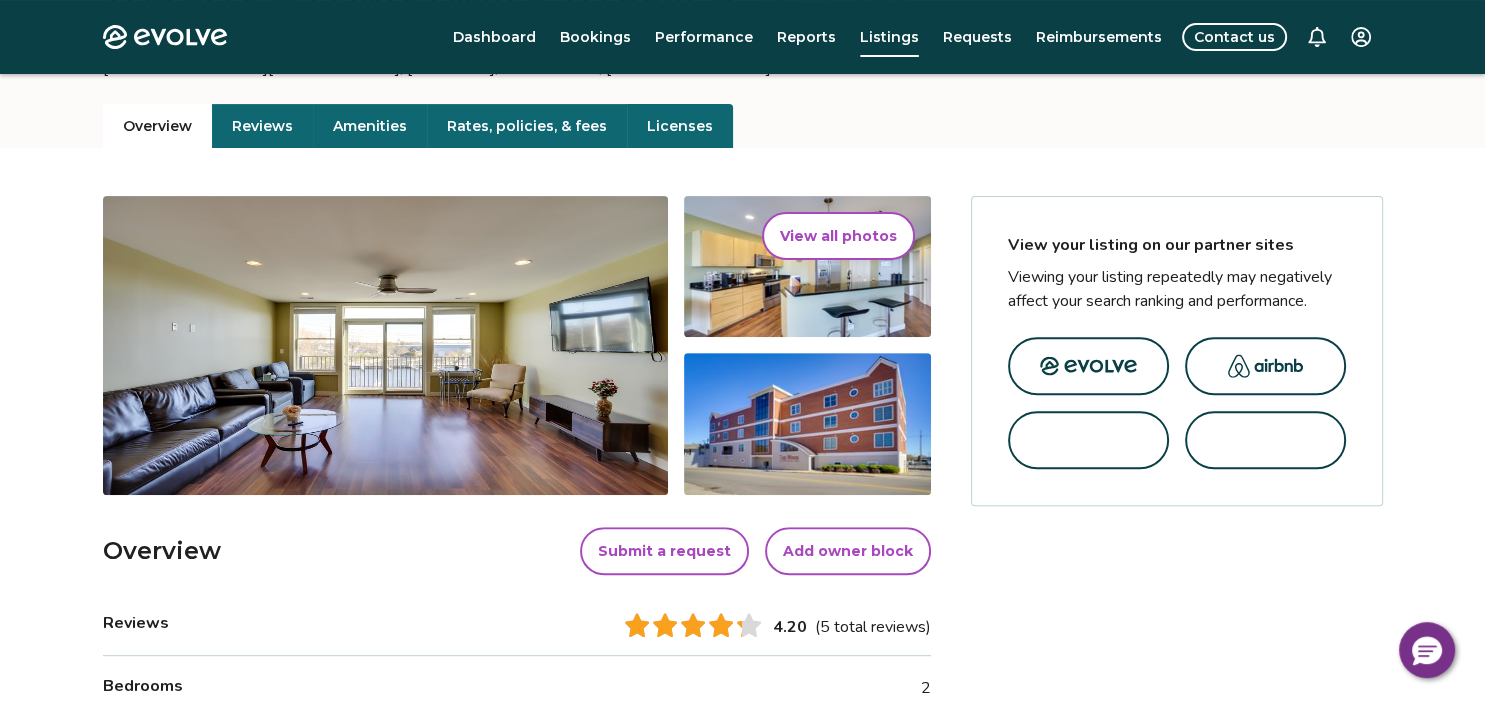 scroll, scrollTop: 211, scrollLeft: 0, axis: vertical 